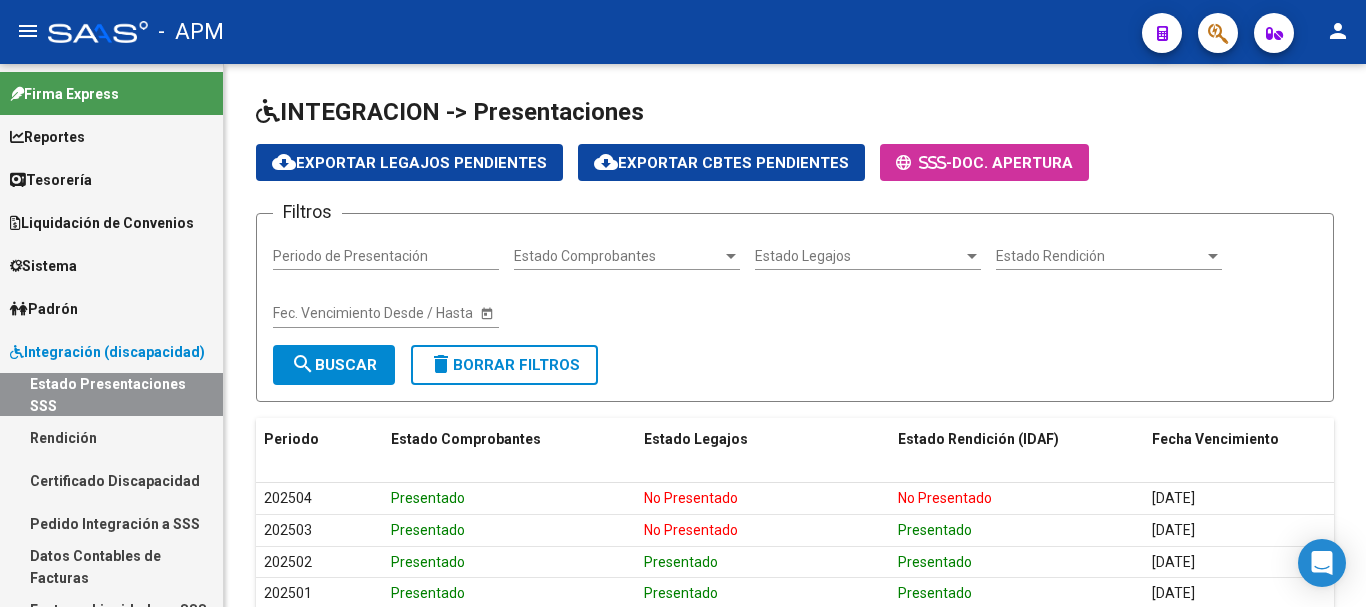 scroll, scrollTop: 0, scrollLeft: 0, axis: both 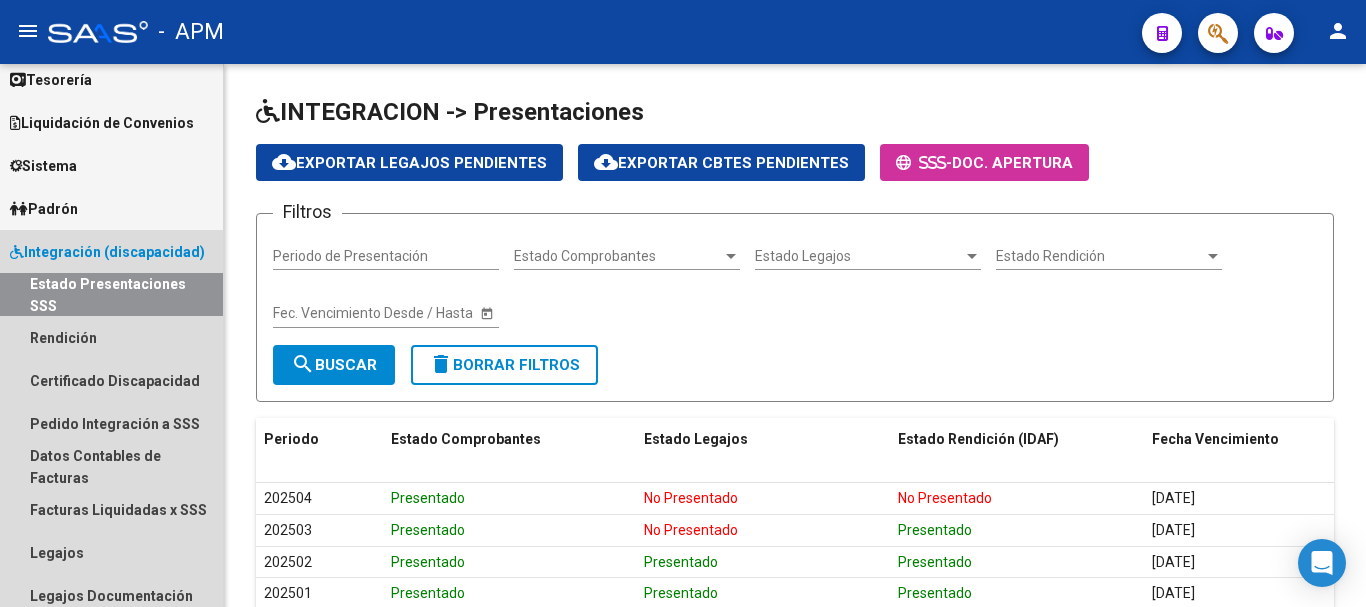 click on "Estado Presentaciones SSS" at bounding box center (111, 294) 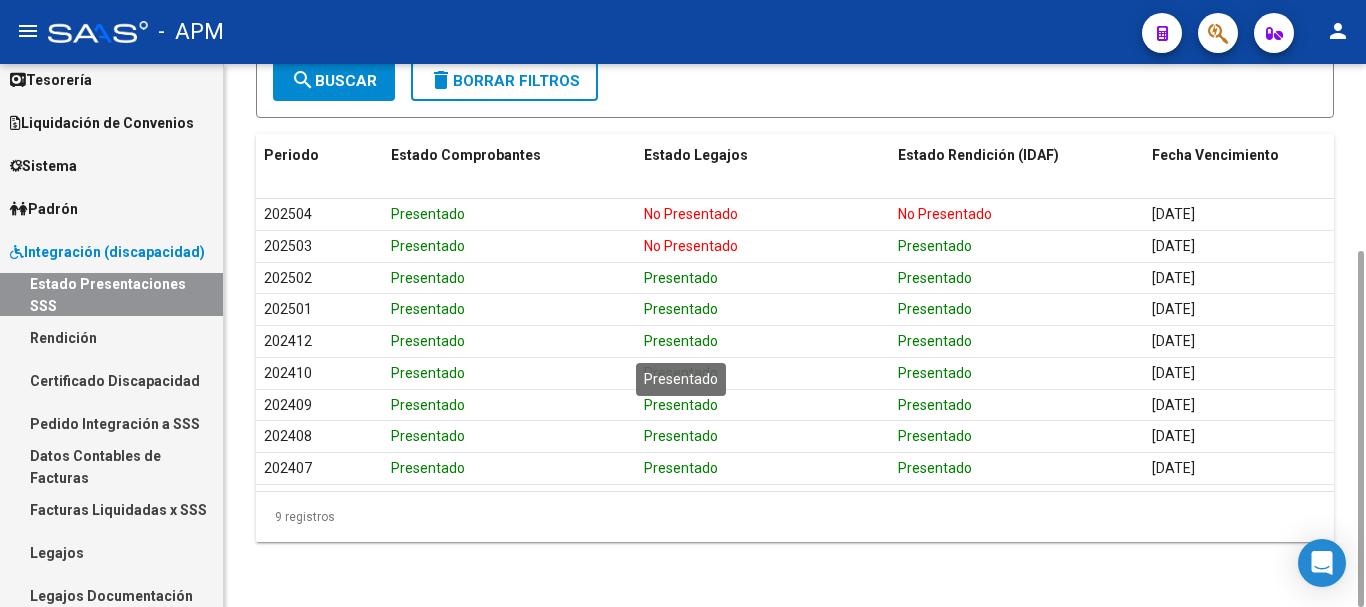 scroll, scrollTop: 0, scrollLeft: 0, axis: both 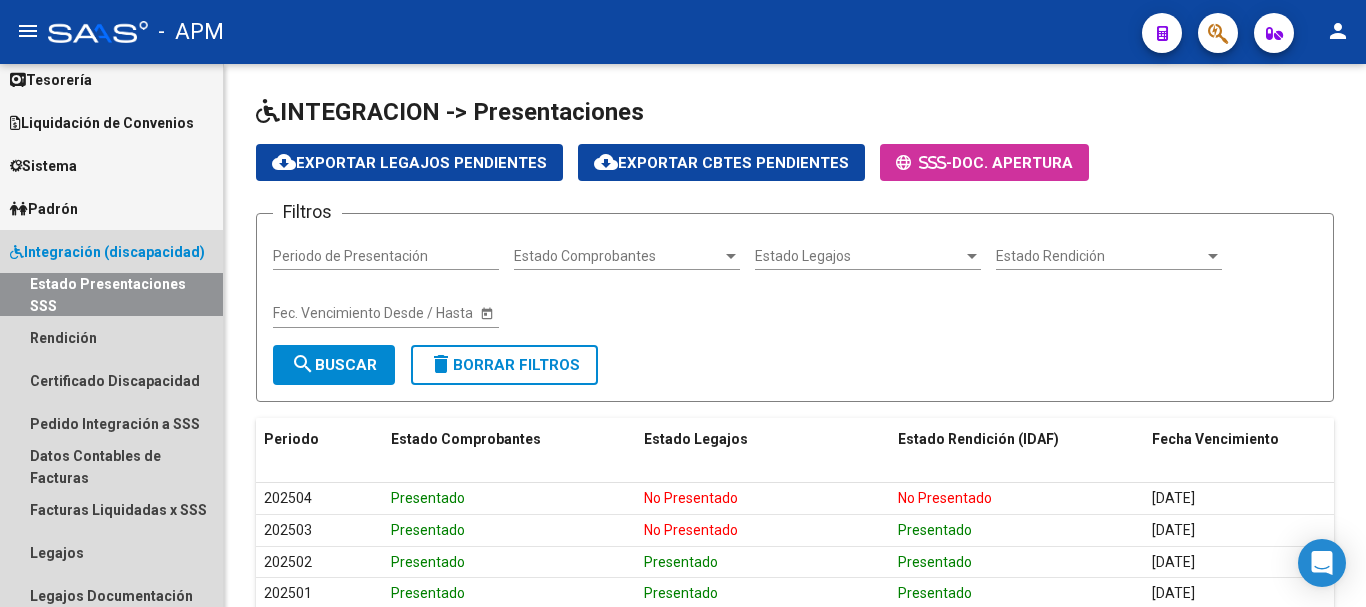 click on "Integración (discapacidad)" at bounding box center [107, 252] 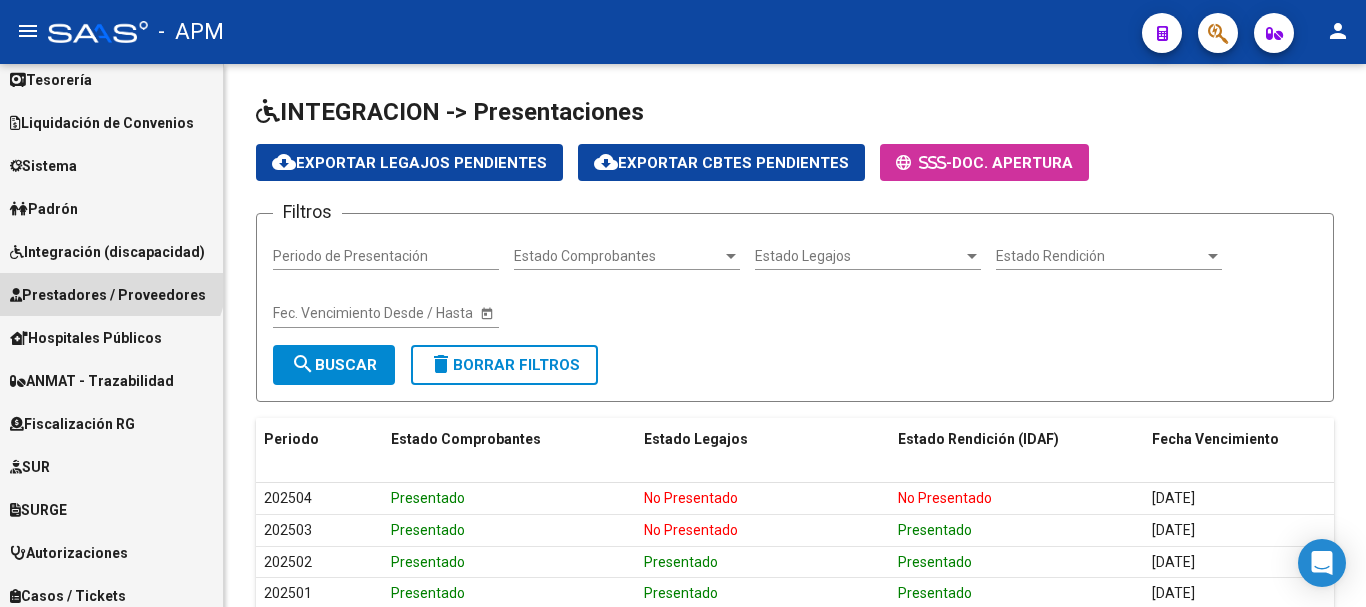 click on "Prestadores / Proveedores" at bounding box center [108, 295] 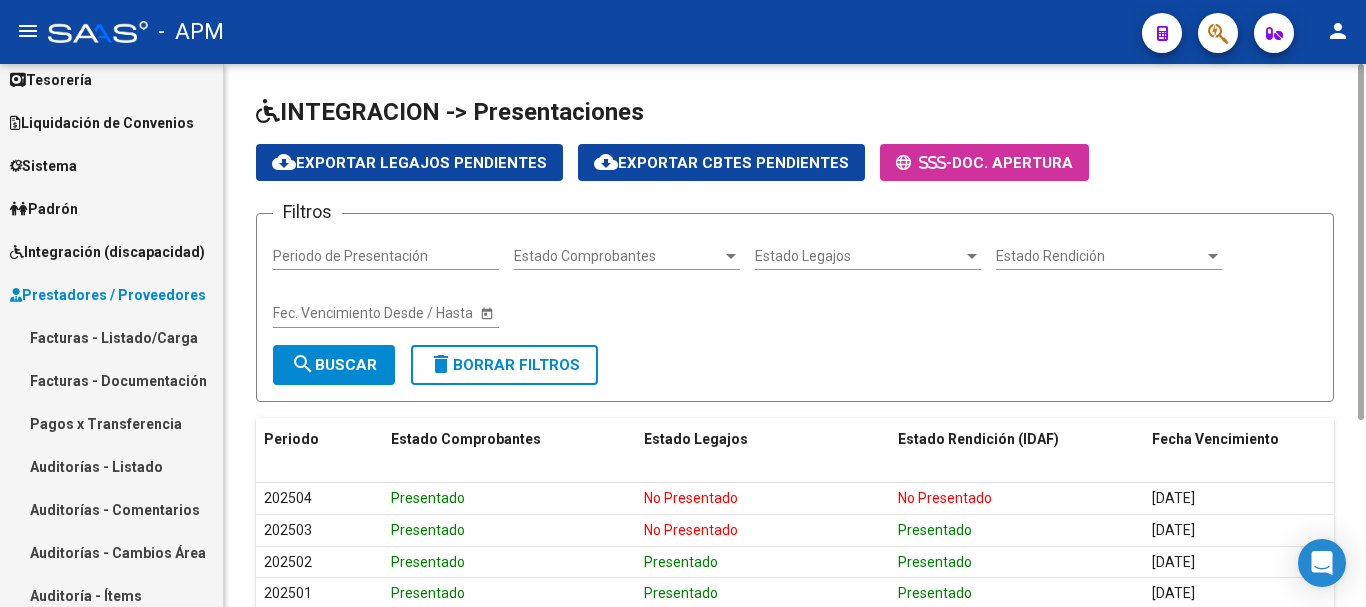 click on "delete  Borrar Filtros" 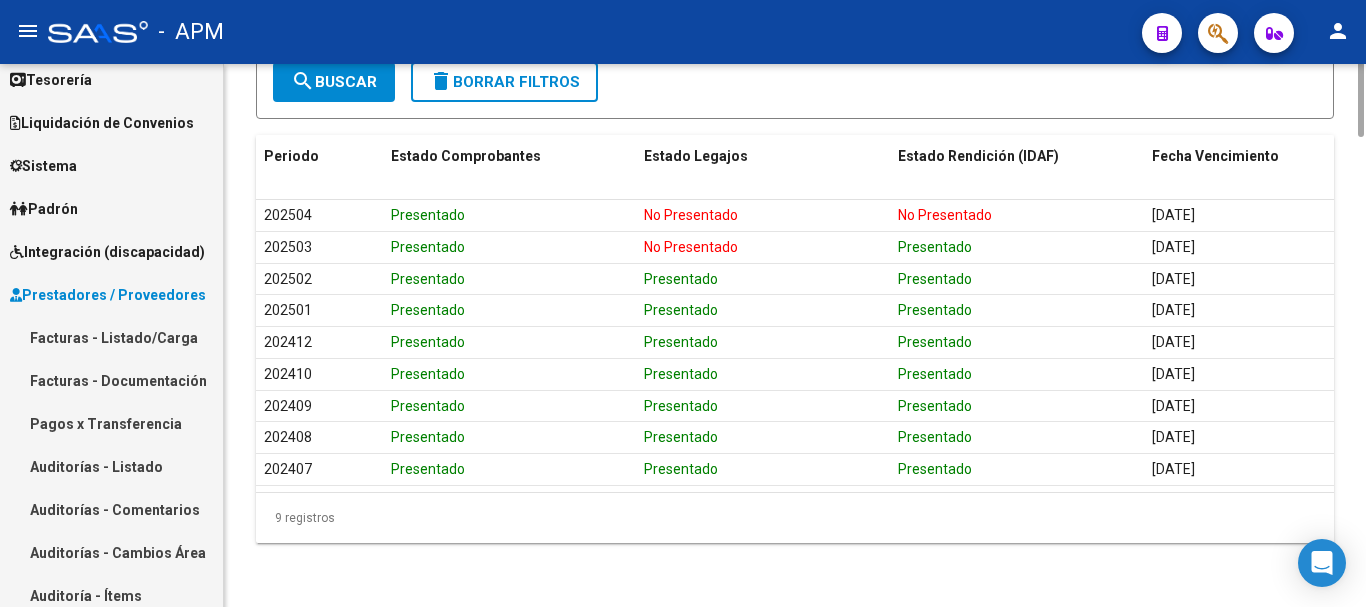 scroll, scrollTop: 0, scrollLeft: 0, axis: both 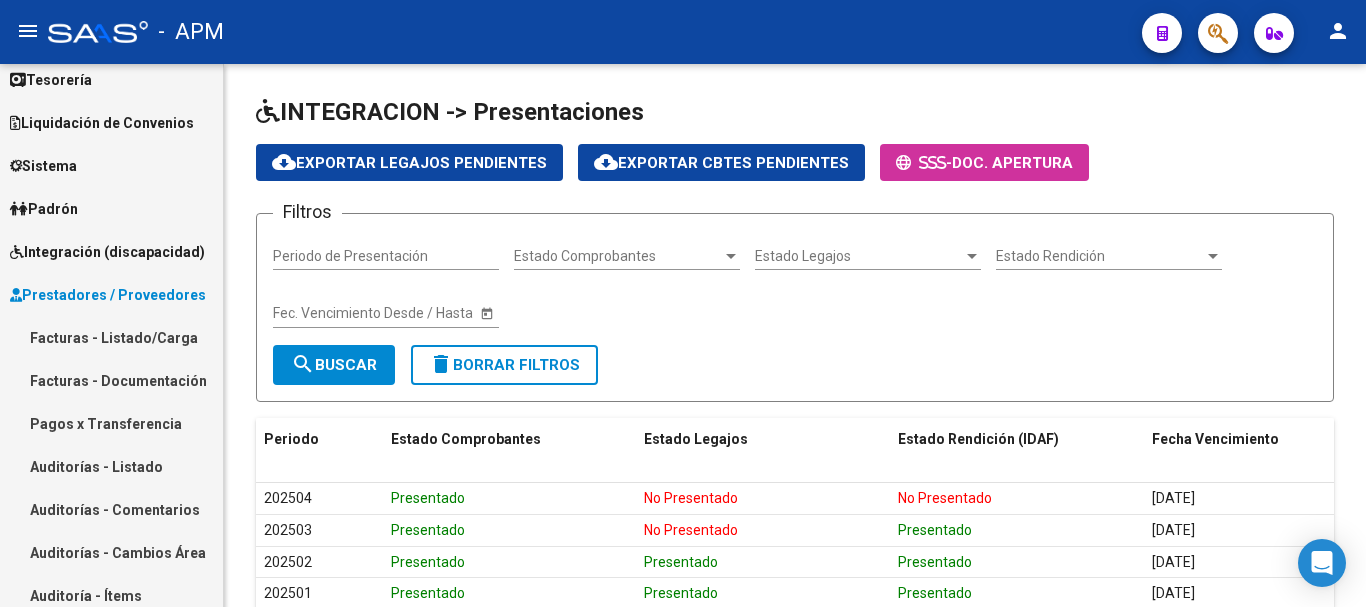 click on "Padrón" at bounding box center (111, 208) 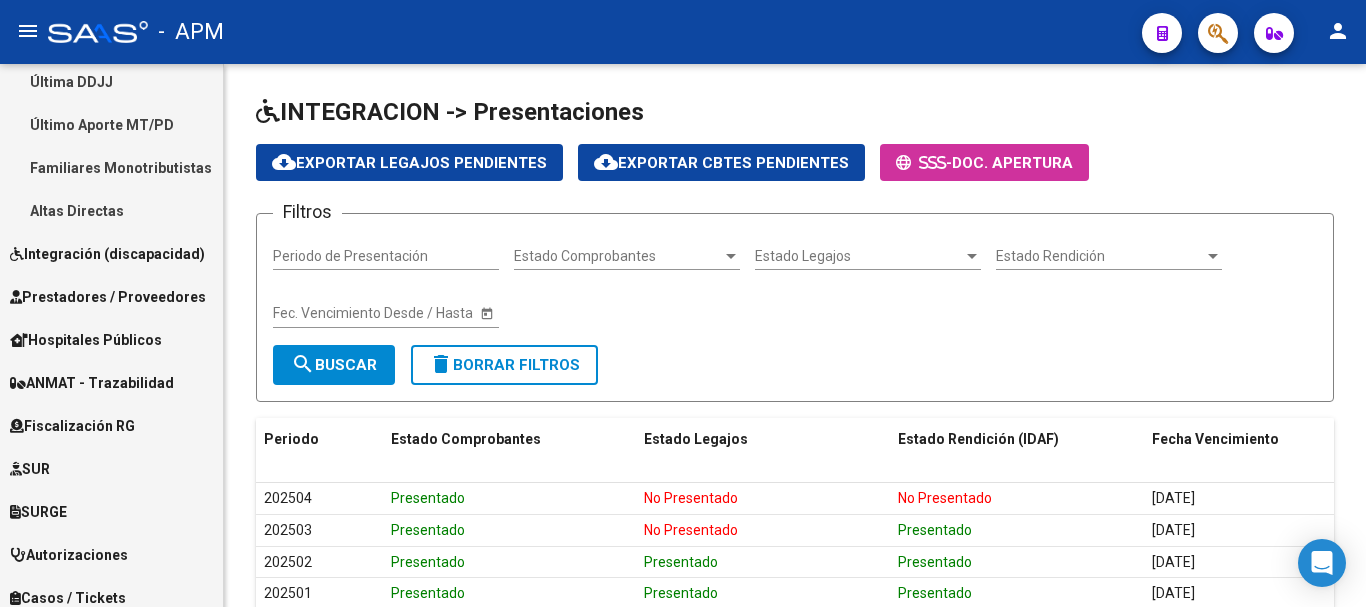scroll, scrollTop: 555, scrollLeft: 0, axis: vertical 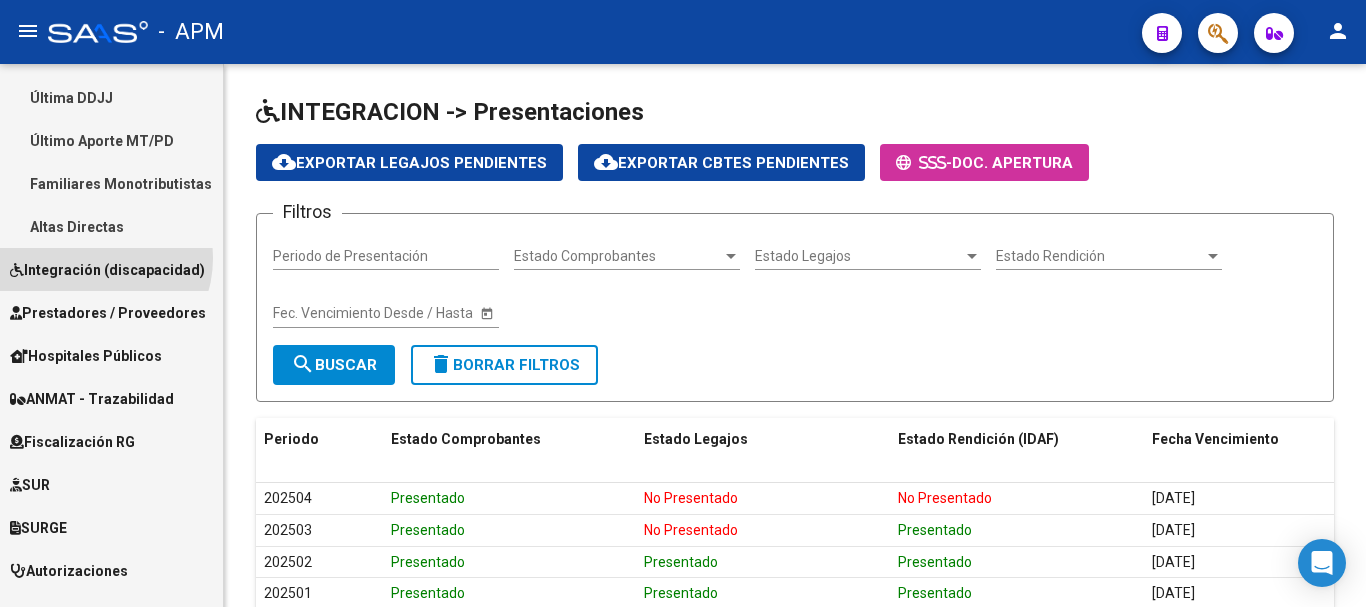 click on "Integración (discapacidad)" at bounding box center (107, 270) 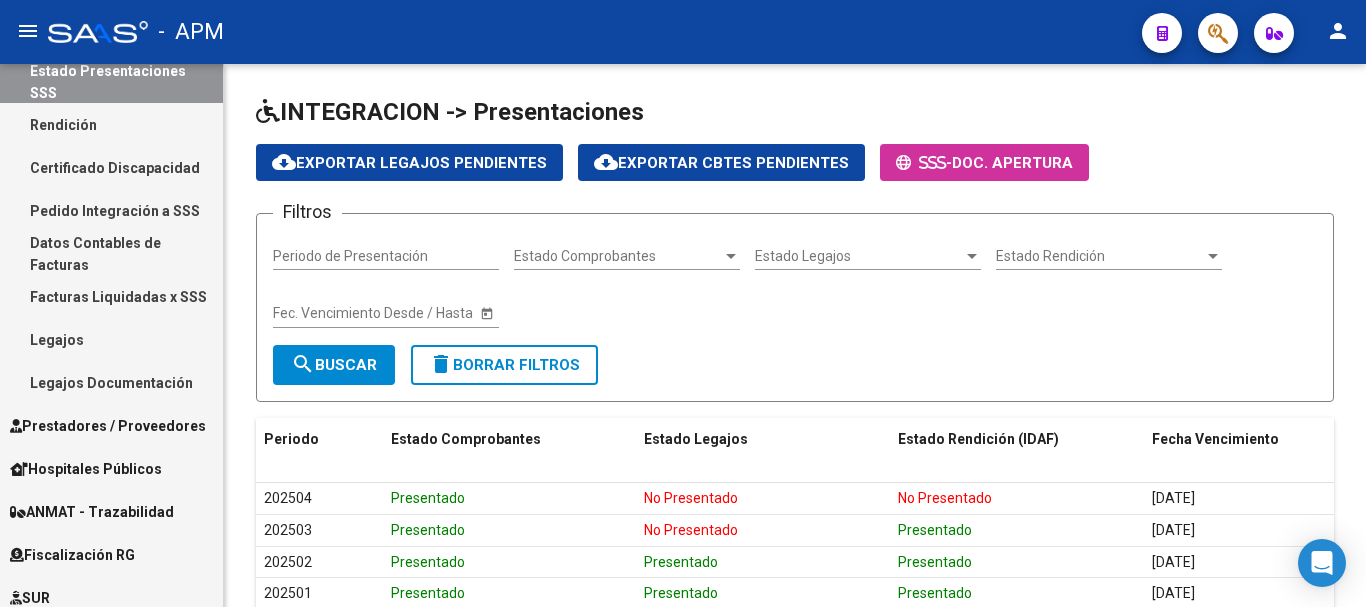 scroll, scrollTop: 255, scrollLeft: 0, axis: vertical 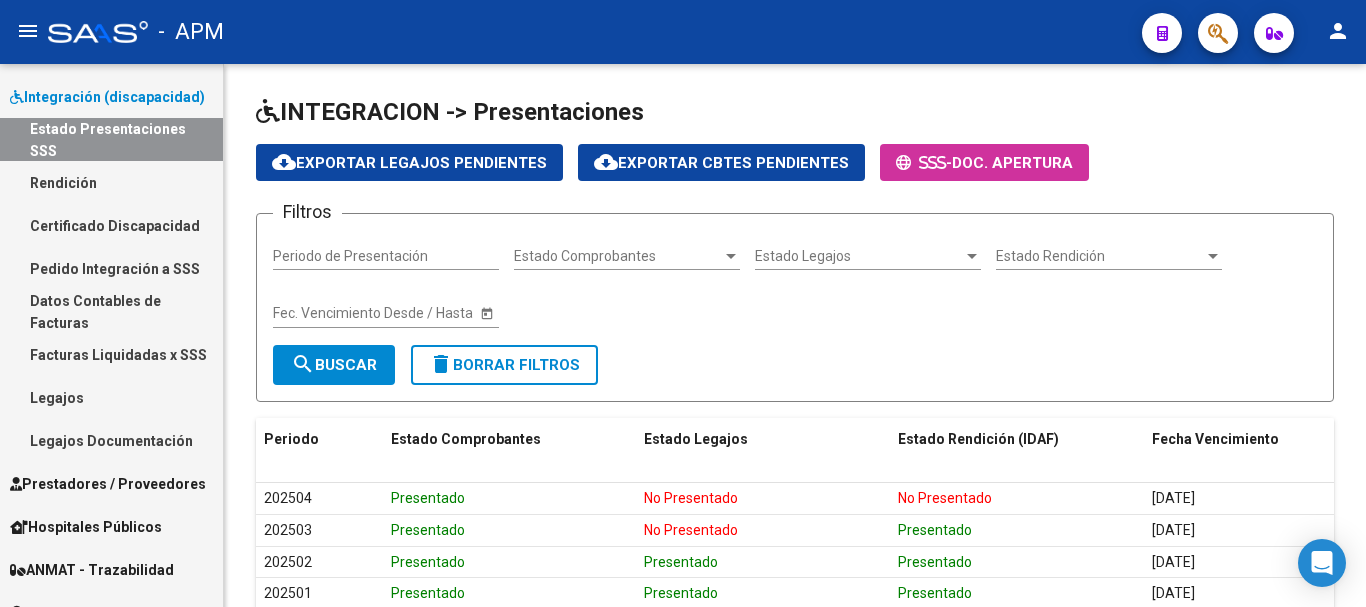 click on "Legajos" at bounding box center (111, 397) 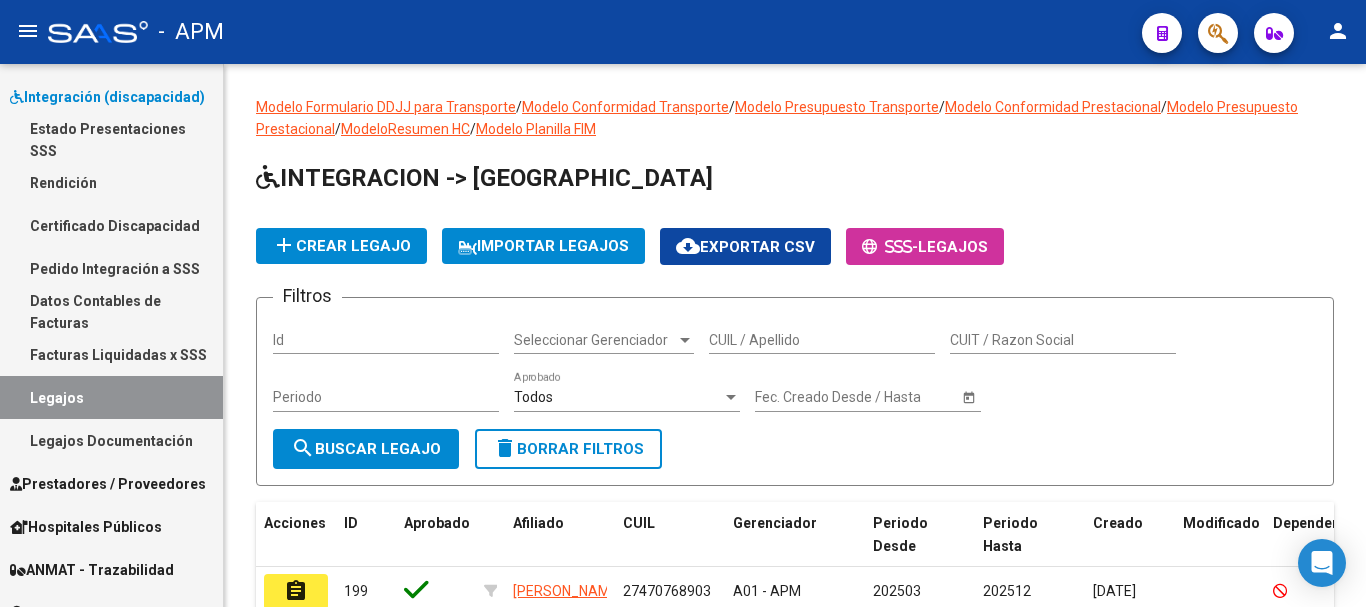 scroll, scrollTop: 155, scrollLeft: 0, axis: vertical 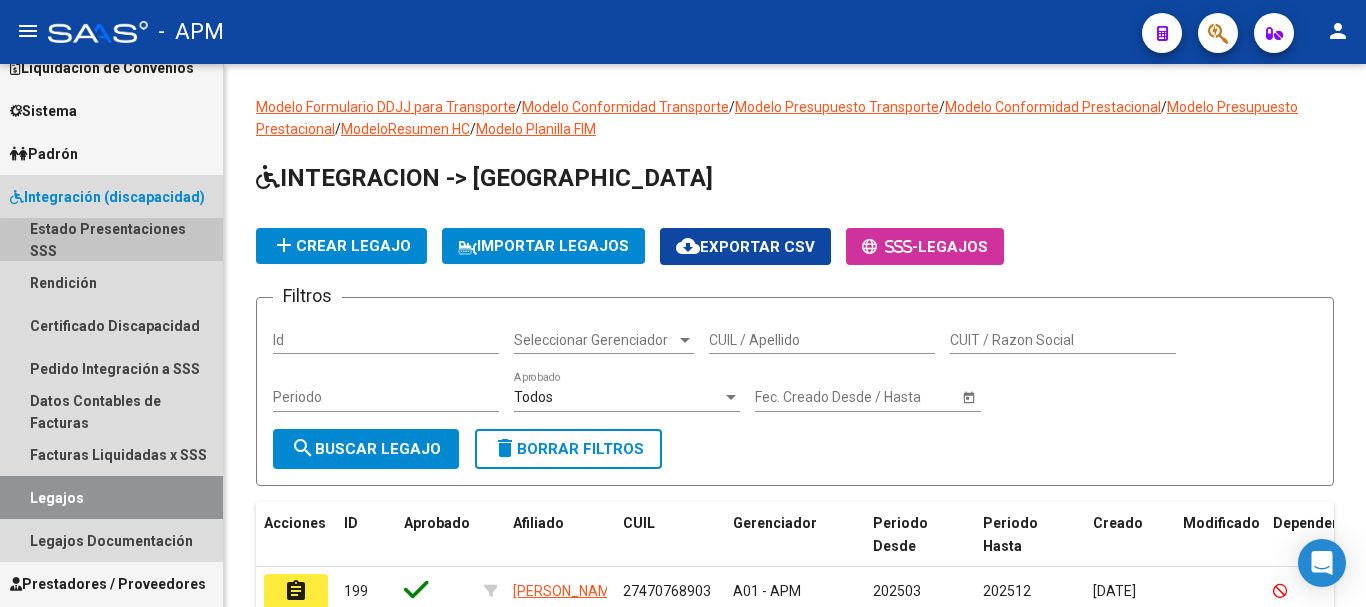 click on "Estado Presentaciones SSS" at bounding box center [111, 239] 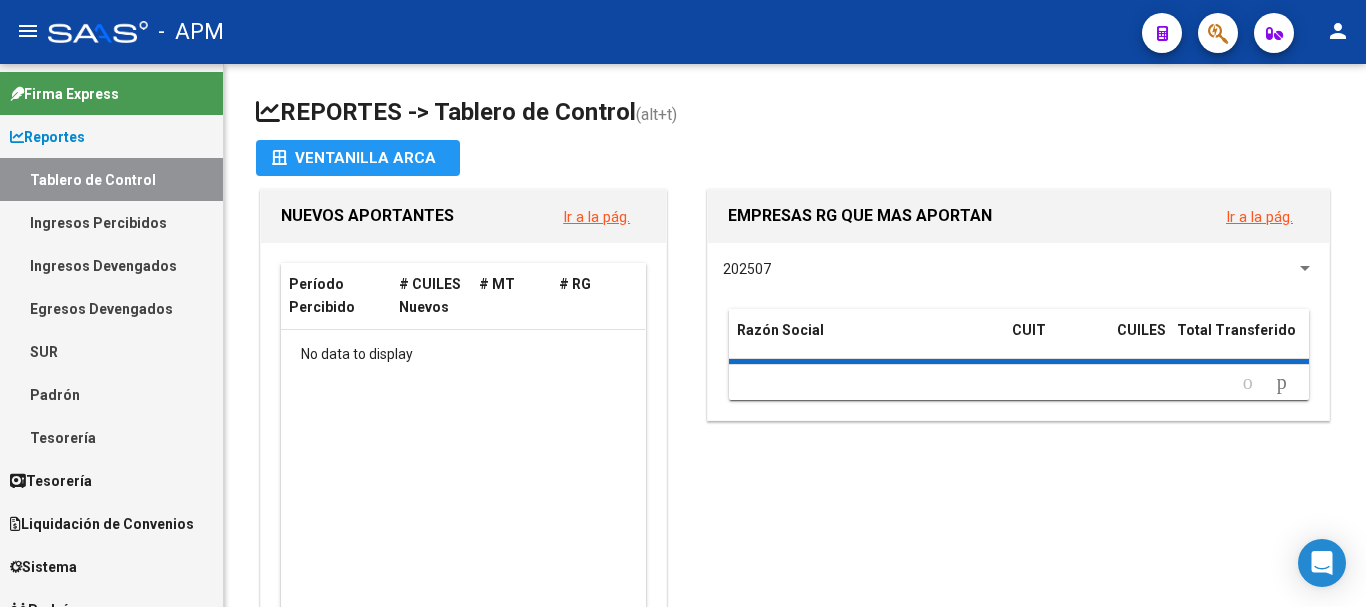 scroll, scrollTop: 0, scrollLeft: 0, axis: both 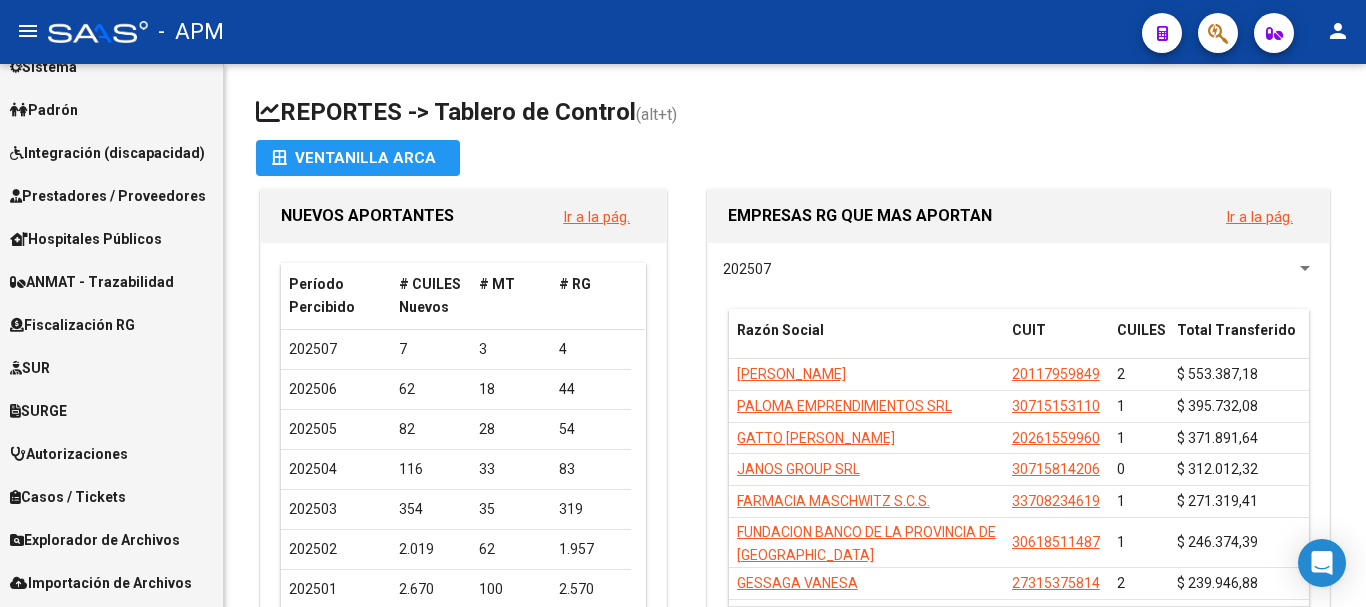click on "Integración (discapacidad)" at bounding box center [107, 153] 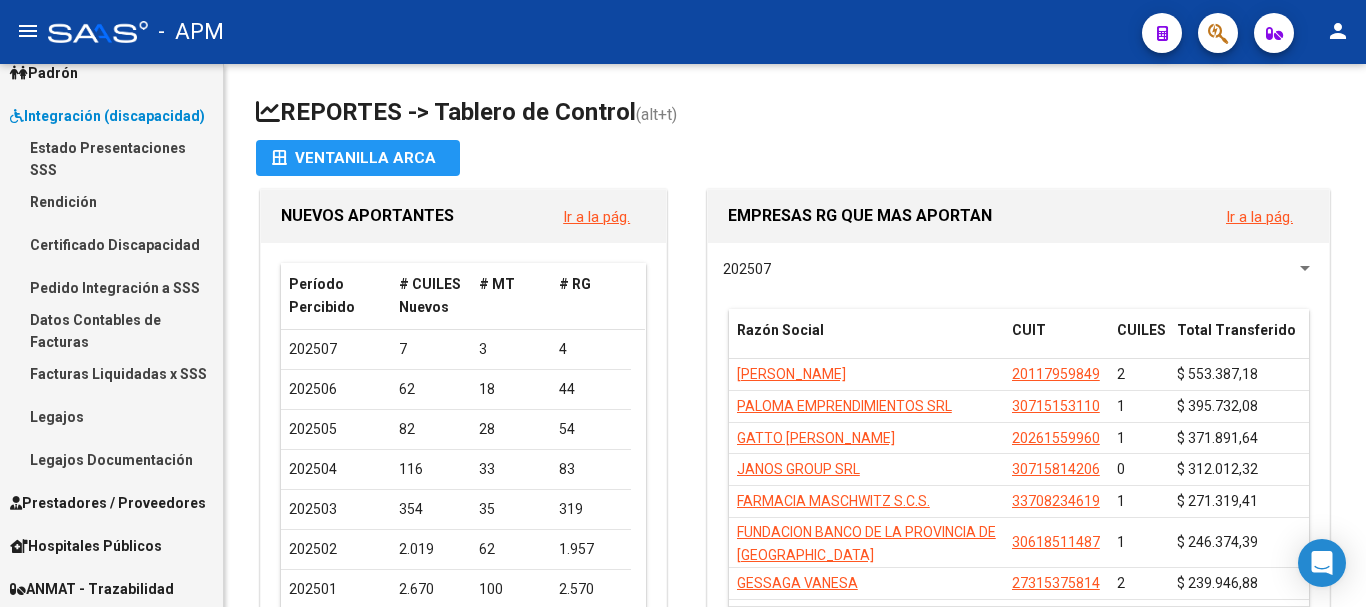 scroll, scrollTop: 199, scrollLeft: 0, axis: vertical 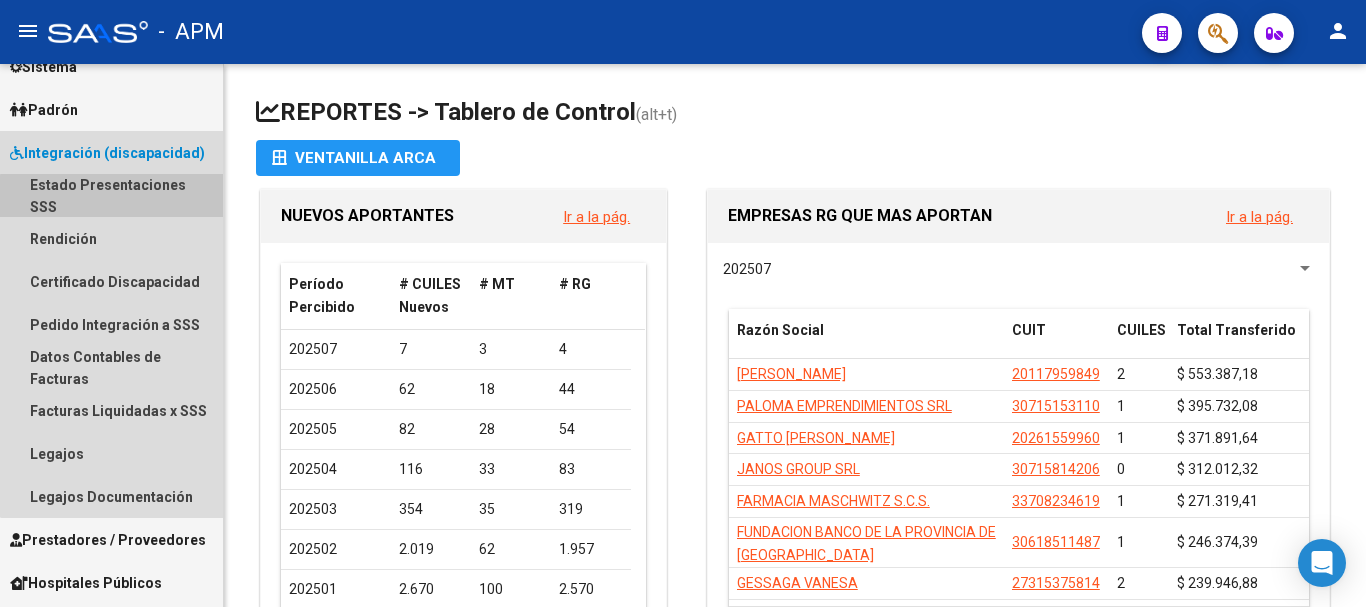 click on "Estado Presentaciones SSS" at bounding box center (111, 195) 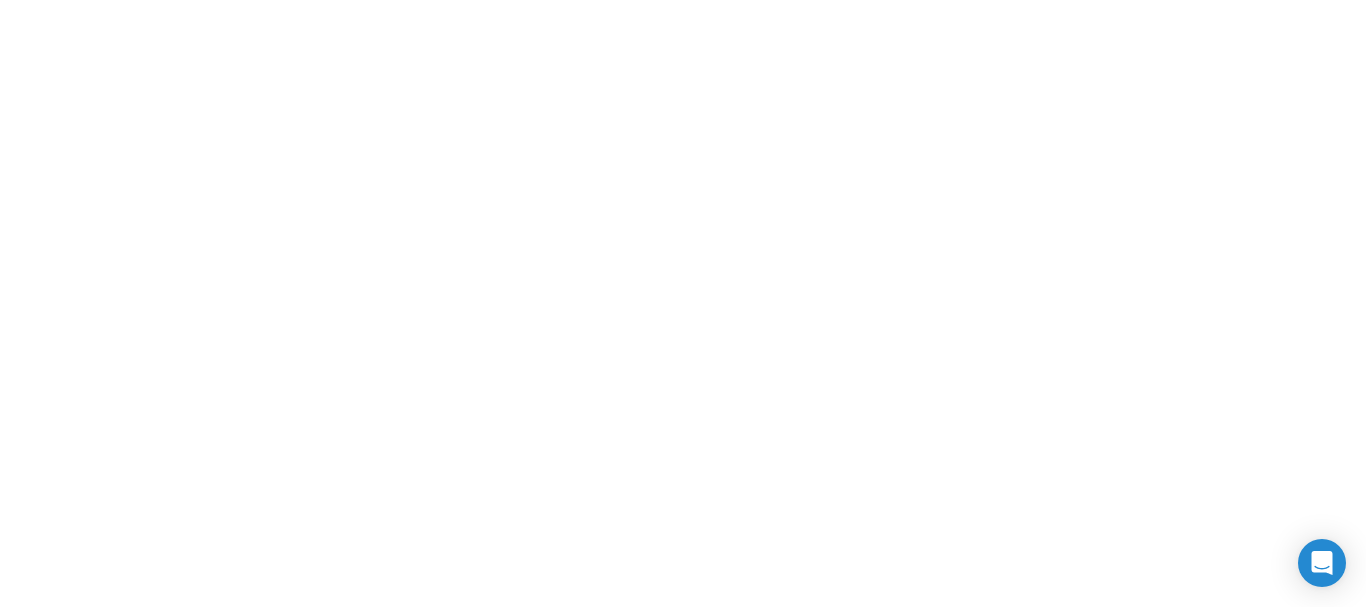 scroll, scrollTop: 0, scrollLeft: 0, axis: both 